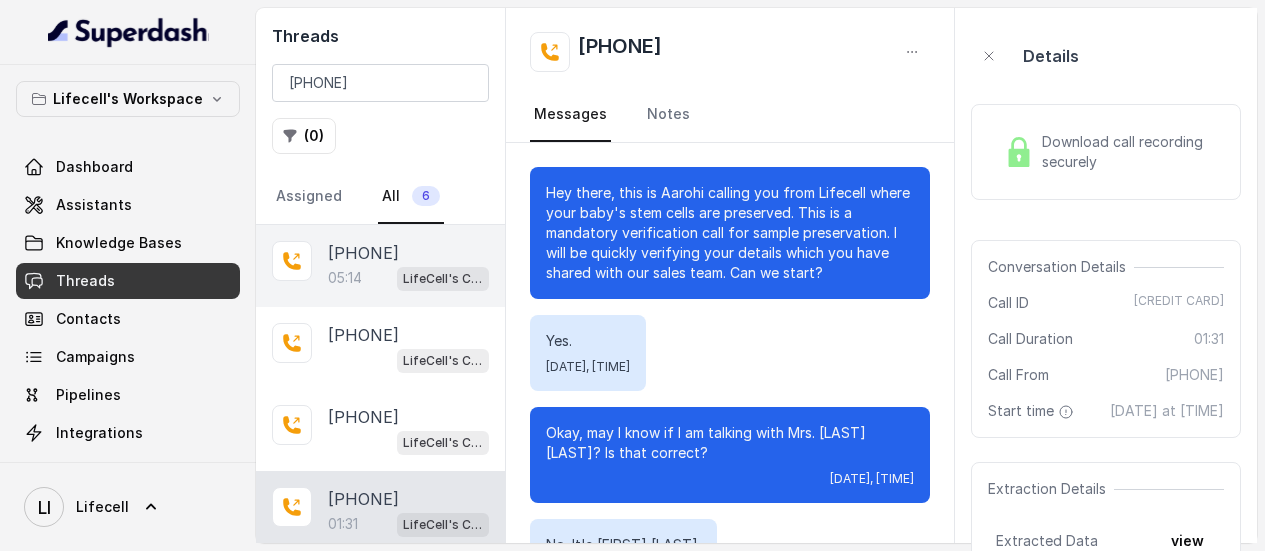 scroll, scrollTop: 0, scrollLeft: 0, axis: both 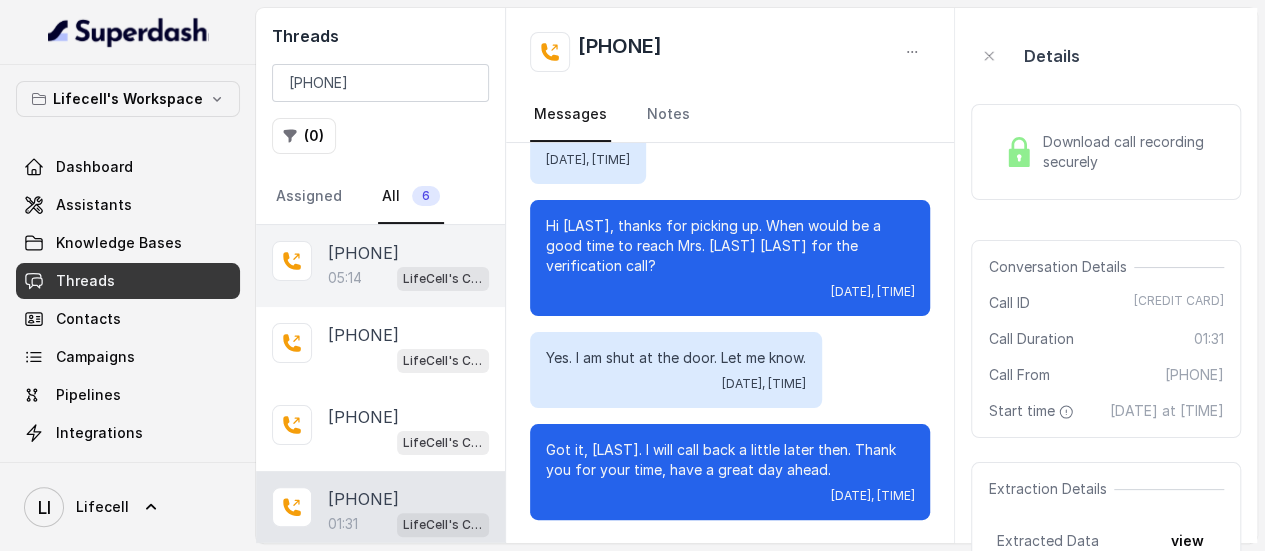 click on "05:14 LifeCell's Call Assistant" at bounding box center (408, 278) 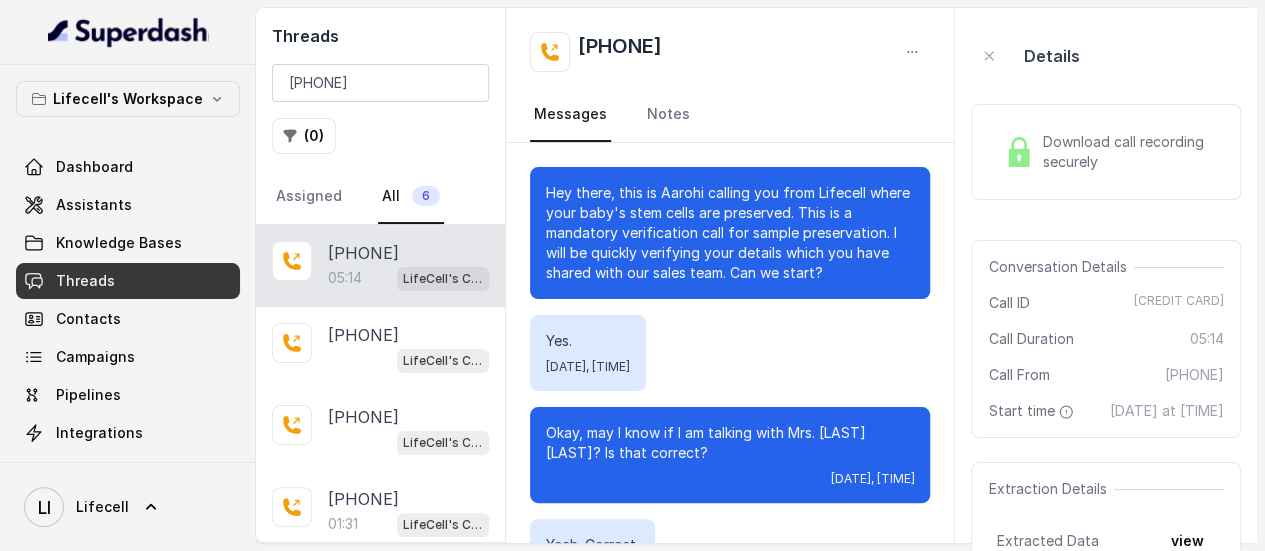 scroll, scrollTop: 0, scrollLeft: 0, axis: both 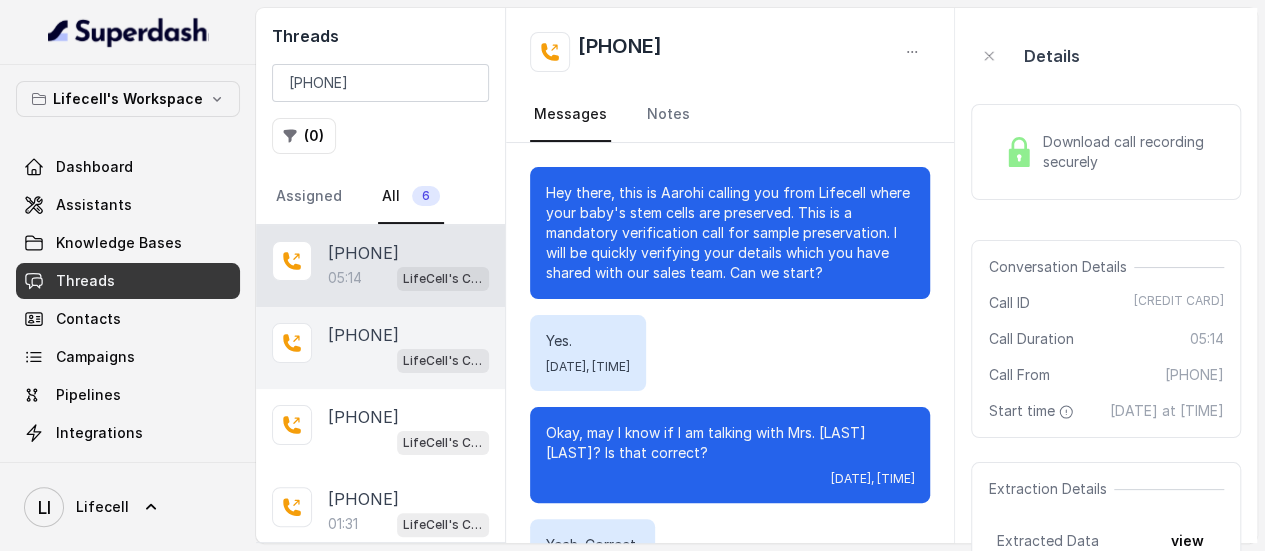 click on "[PHONE] LifeCell's Call Assistant" at bounding box center [380, 348] 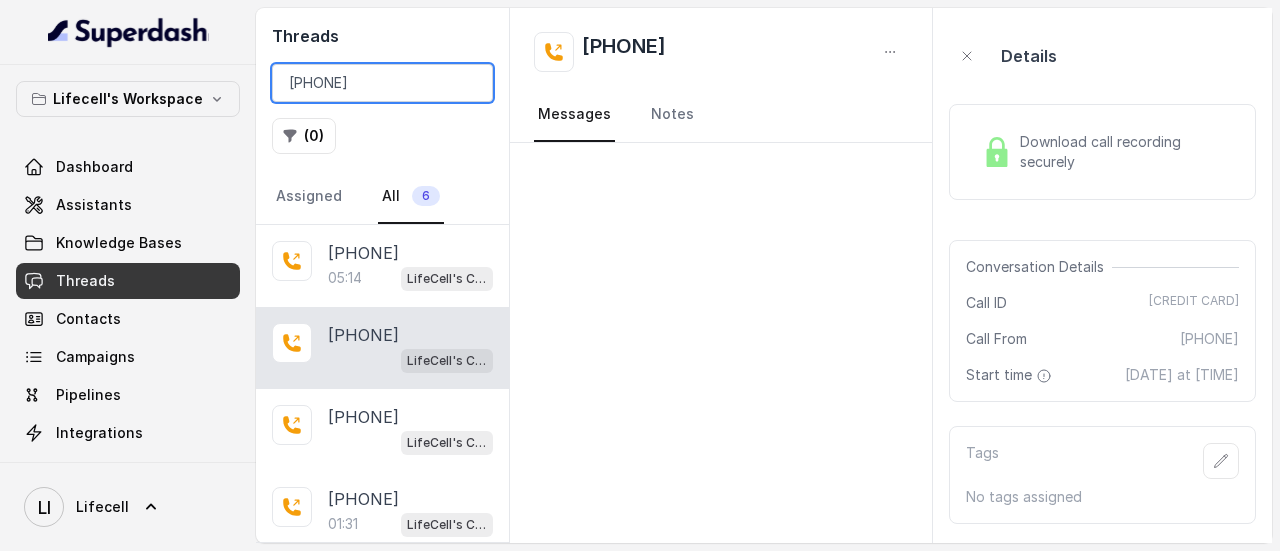 drag, startPoint x: 465, startPoint y: 71, endPoint x: 281, endPoint y: 80, distance: 184.21997 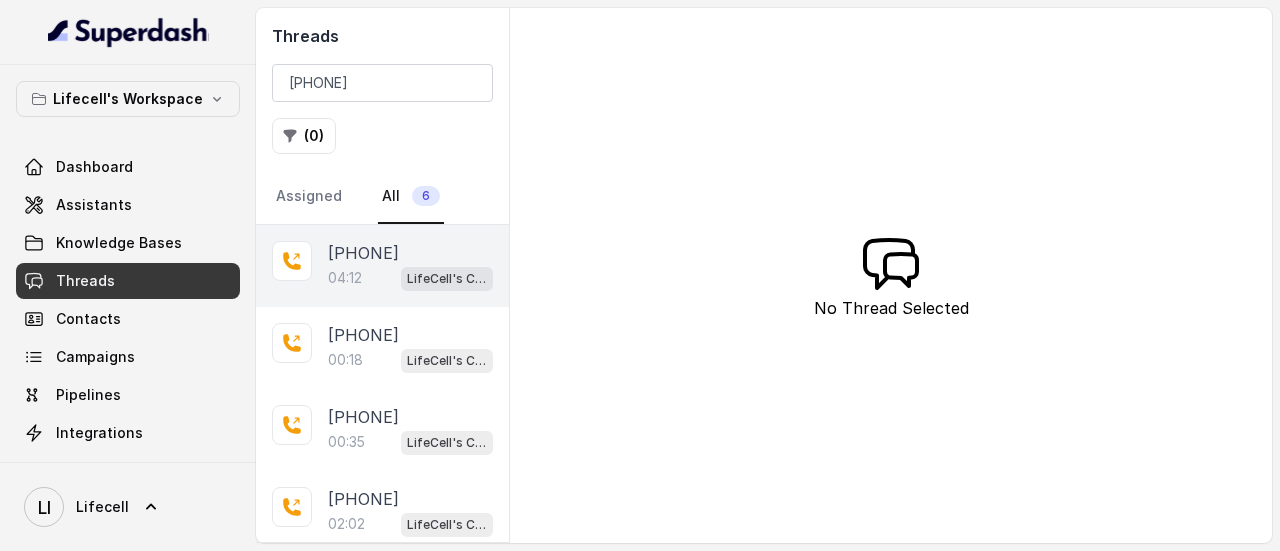 click on "04:12 LifeCell's Call Assistant" at bounding box center (410, 278) 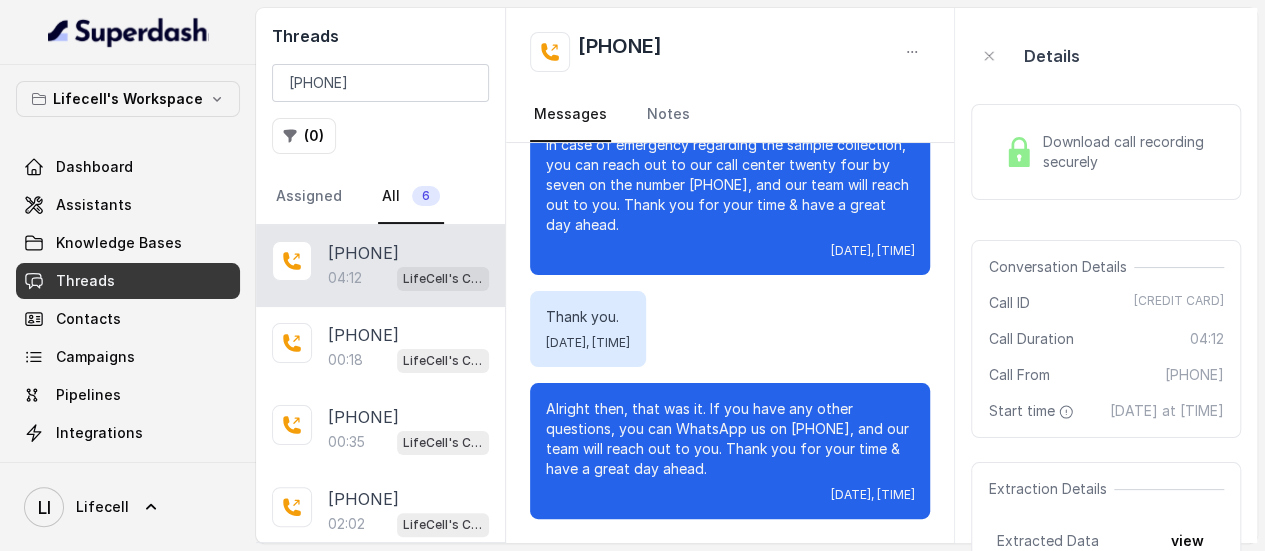 scroll, scrollTop: 3647, scrollLeft: 0, axis: vertical 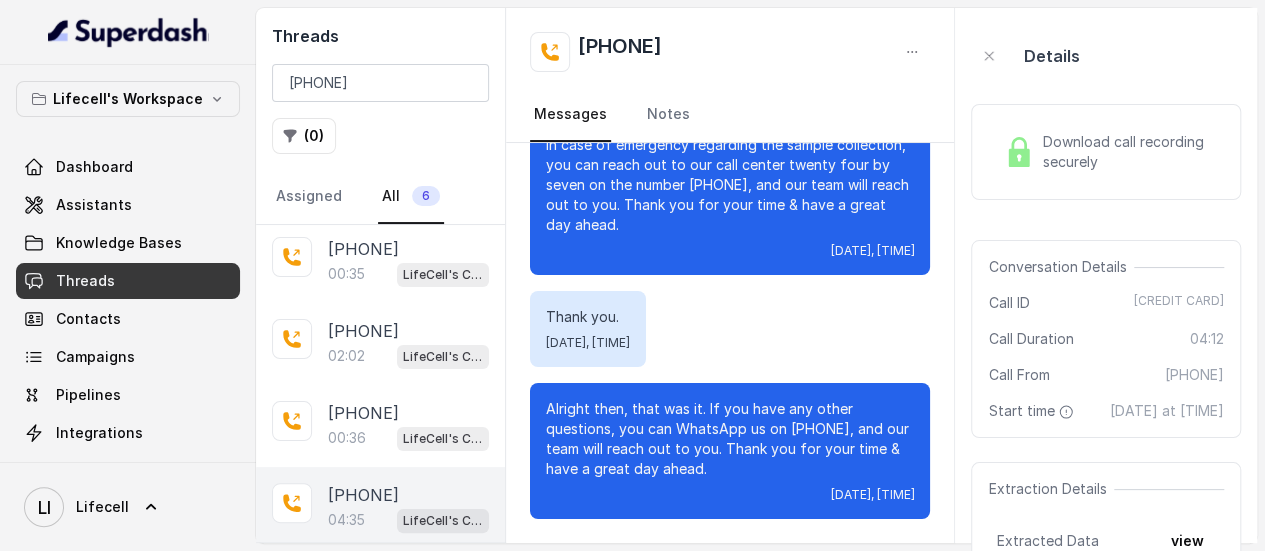 click on "[PHONE]" at bounding box center [363, 495] 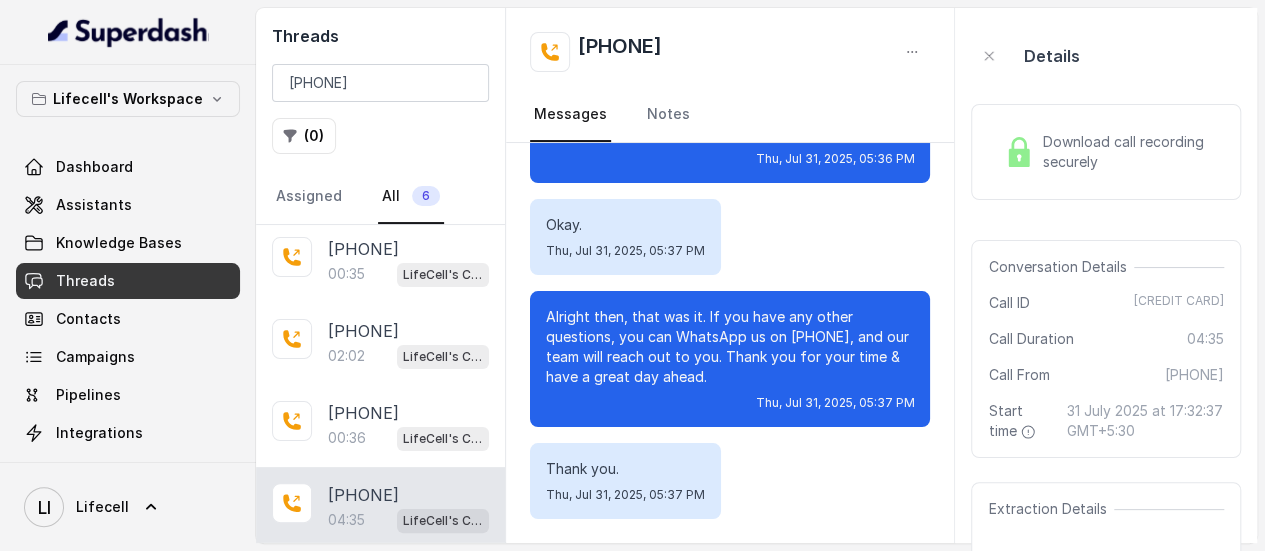 scroll, scrollTop: 3943, scrollLeft: 0, axis: vertical 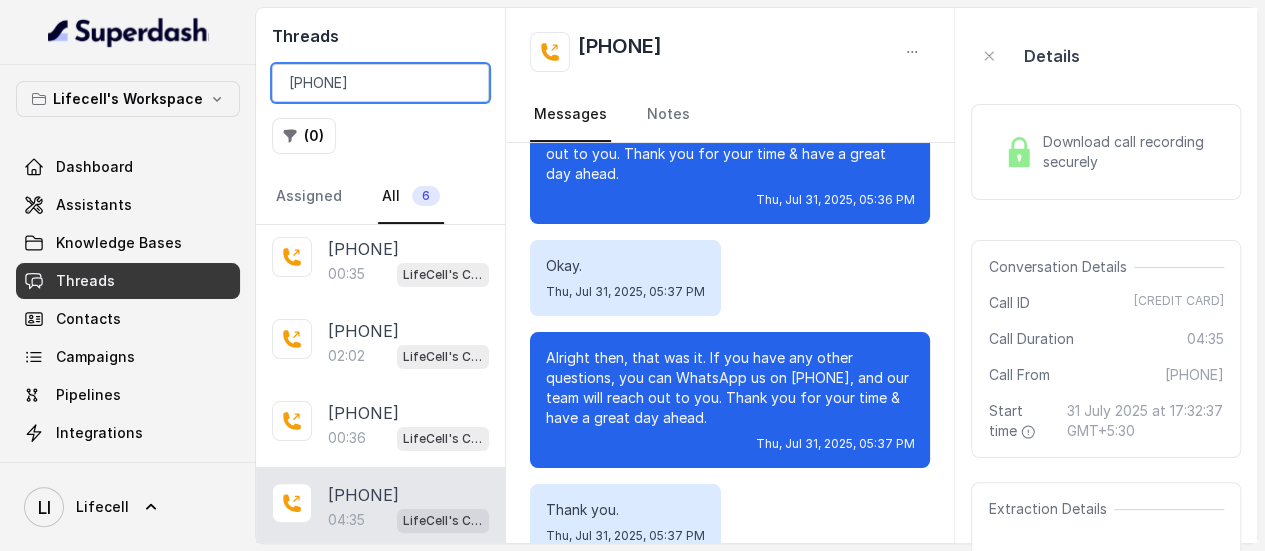 drag, startPoint x: 392, startPoint y: 88, endPoint x: 255, endPoint y: 82, distance: 137.13132 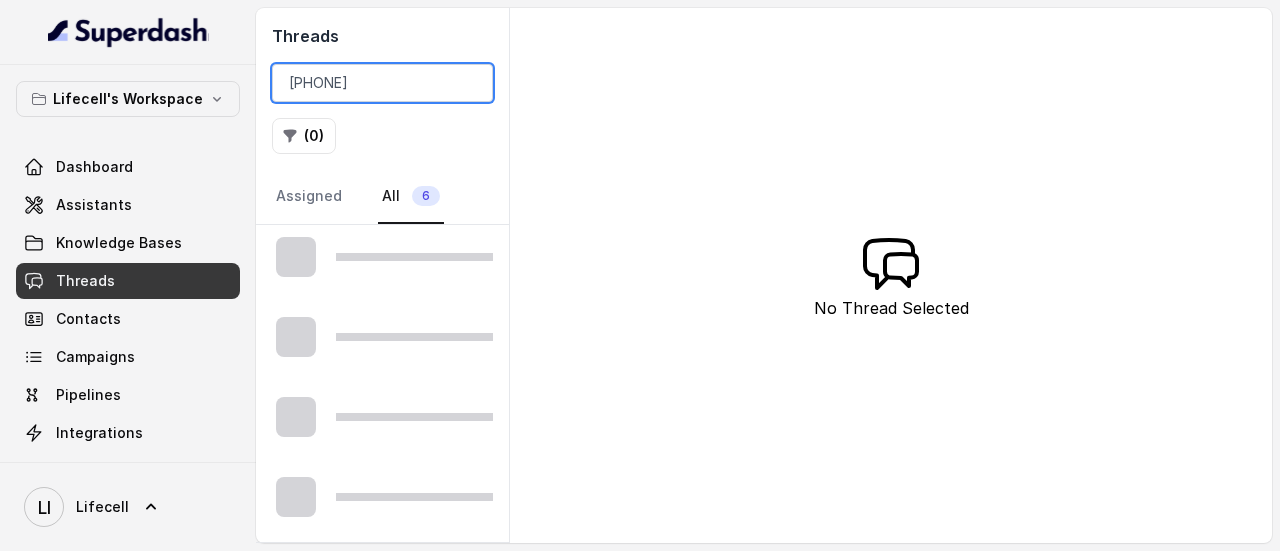 scroll, scrollTop: 0, scrollLeft: 0, axis: both 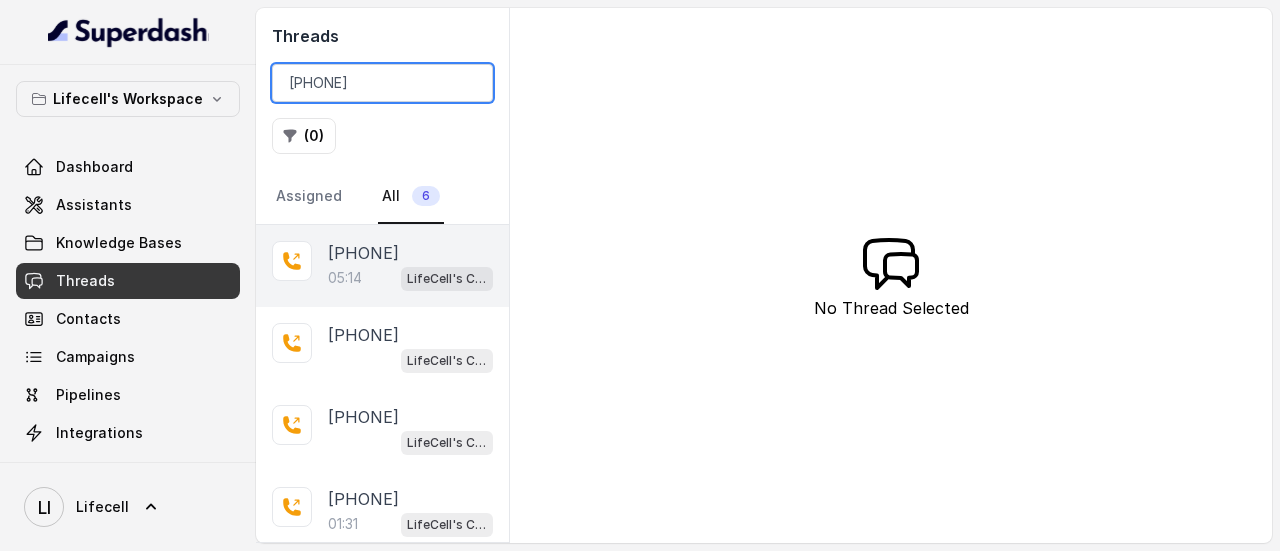 type on "[PHONE]" 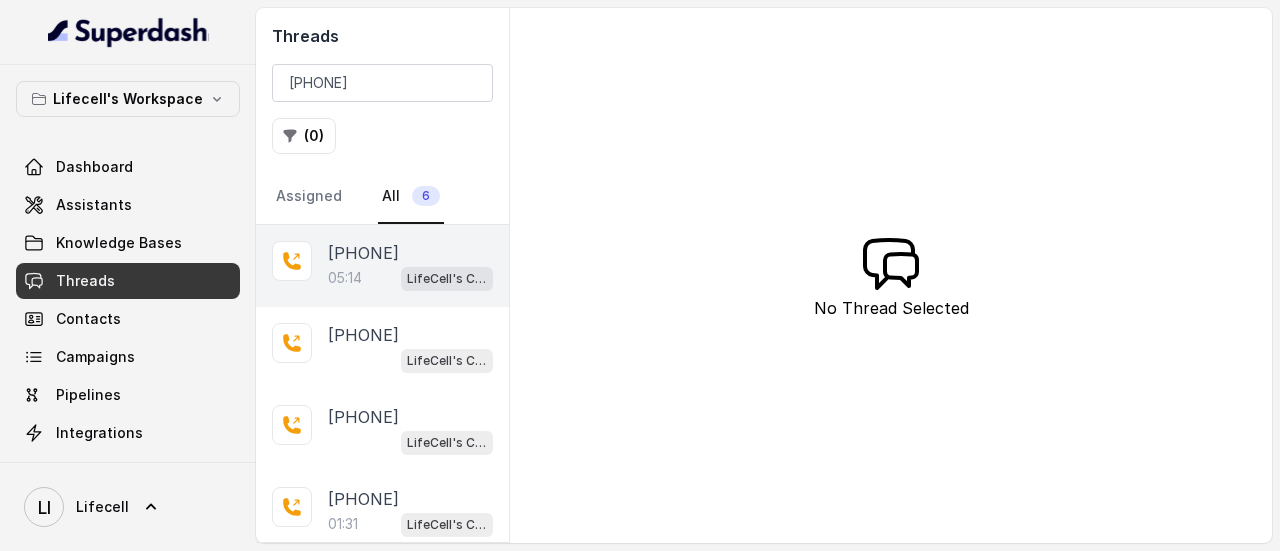click on "[PHONE]" at bounding box center (363, 253) 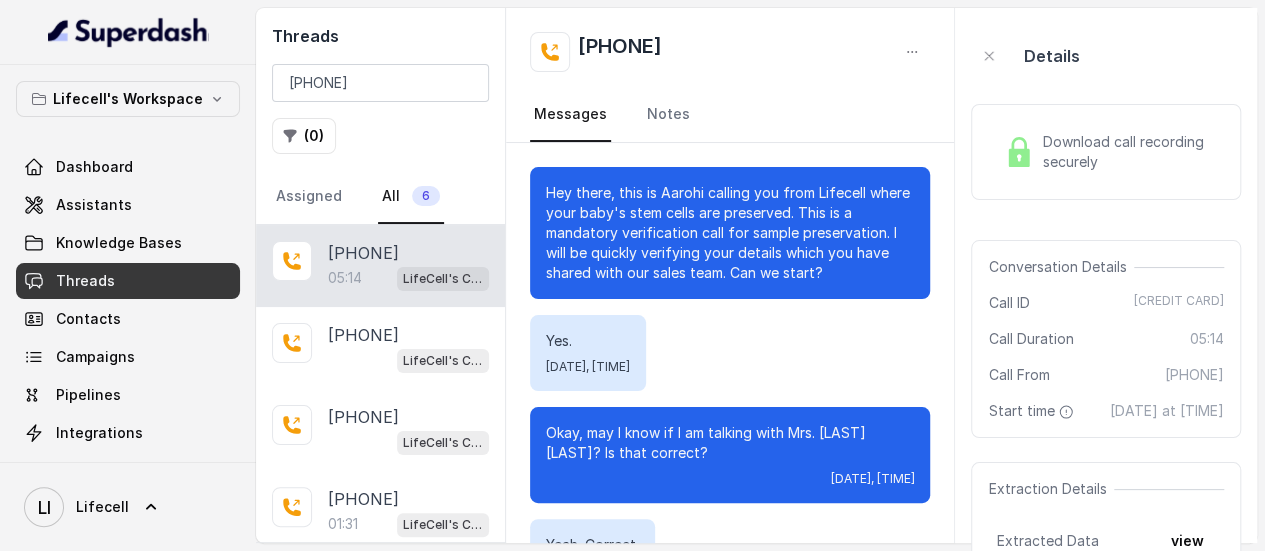 scroll, scrollTop: 5167, scrollLeft: 0, axis: vertical 